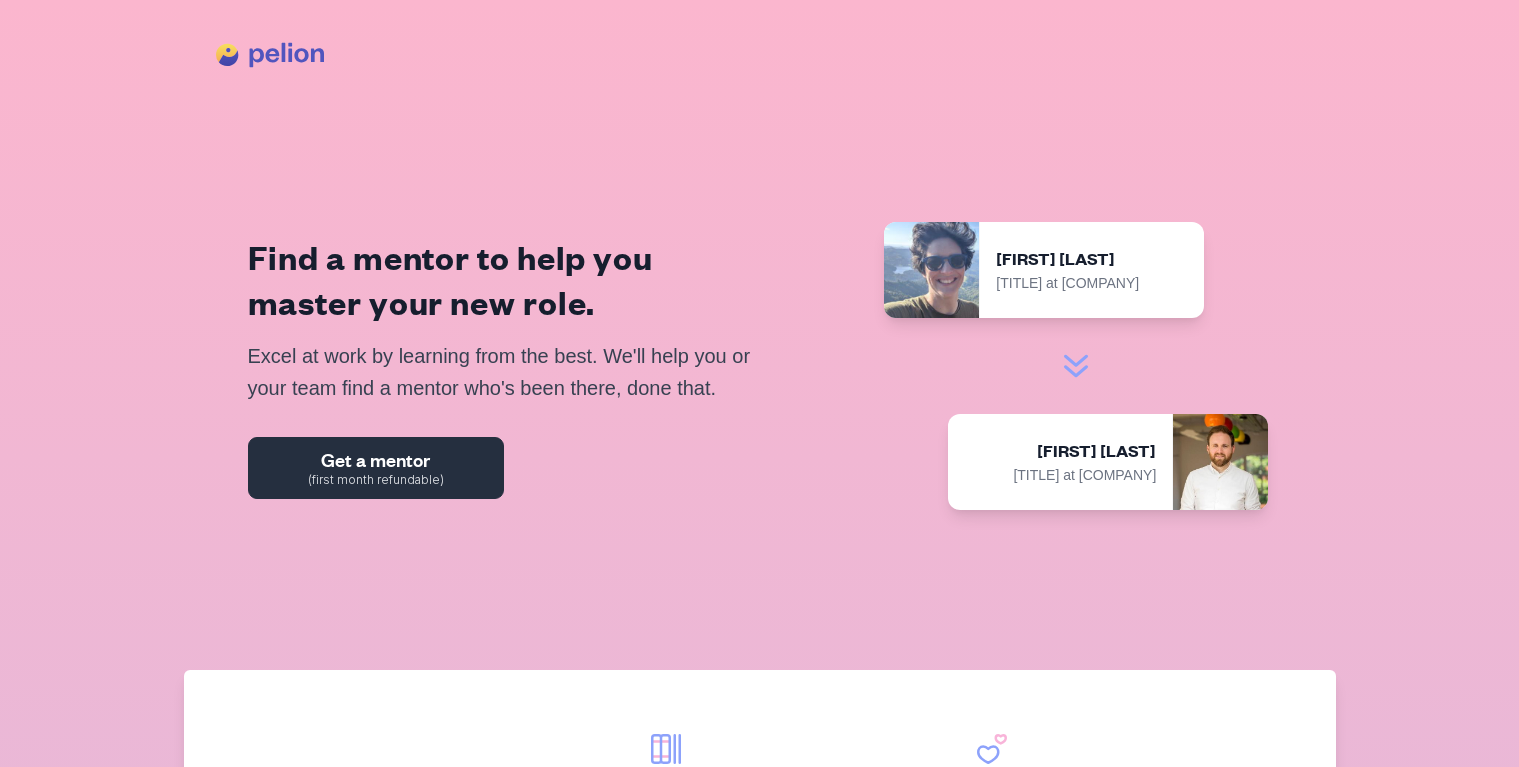 scroll, scrollTop: 0, scrollLeft: 0, axis: both 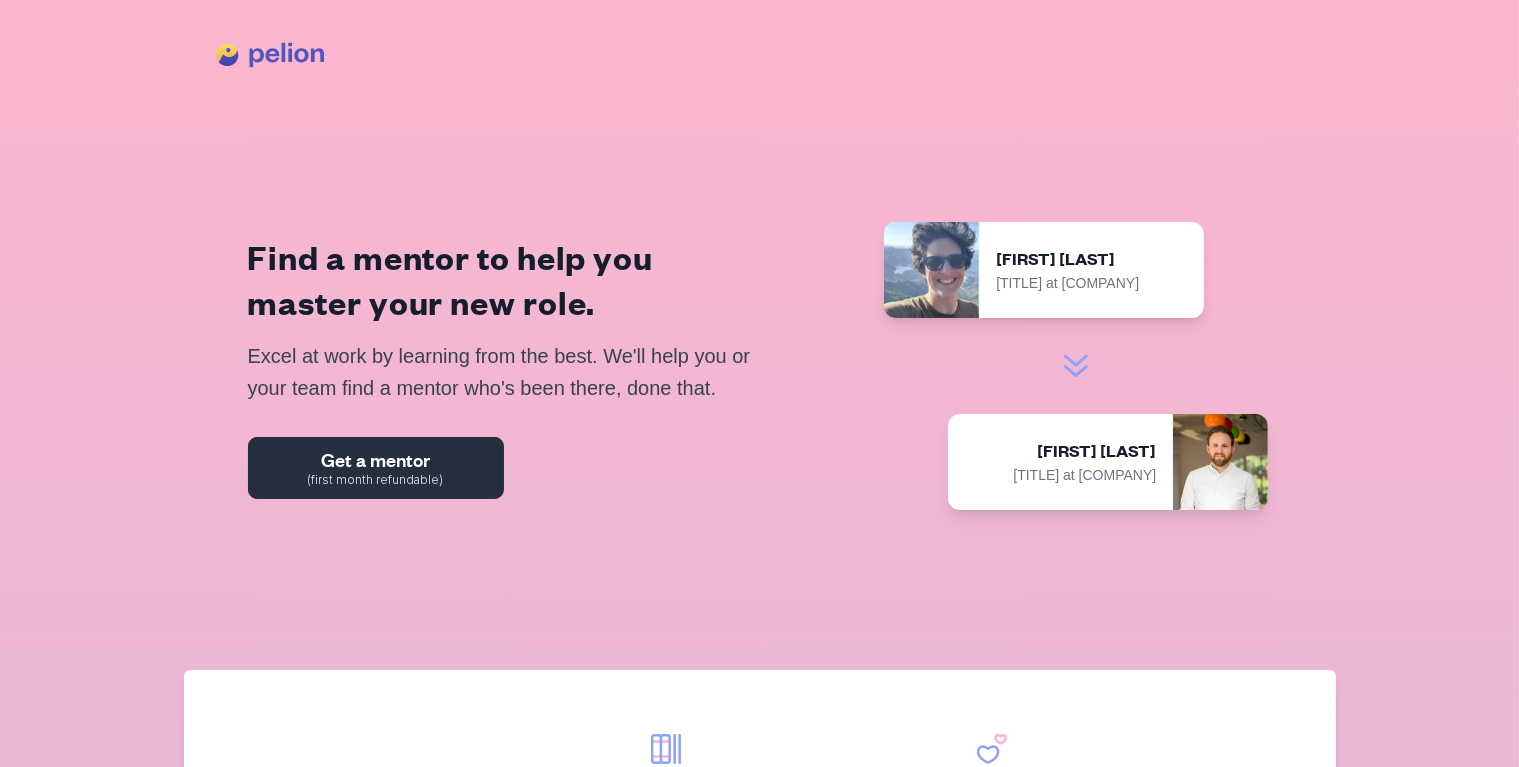 click on "Get a mentor (first month refundable)" at bounding box center [376, 468] 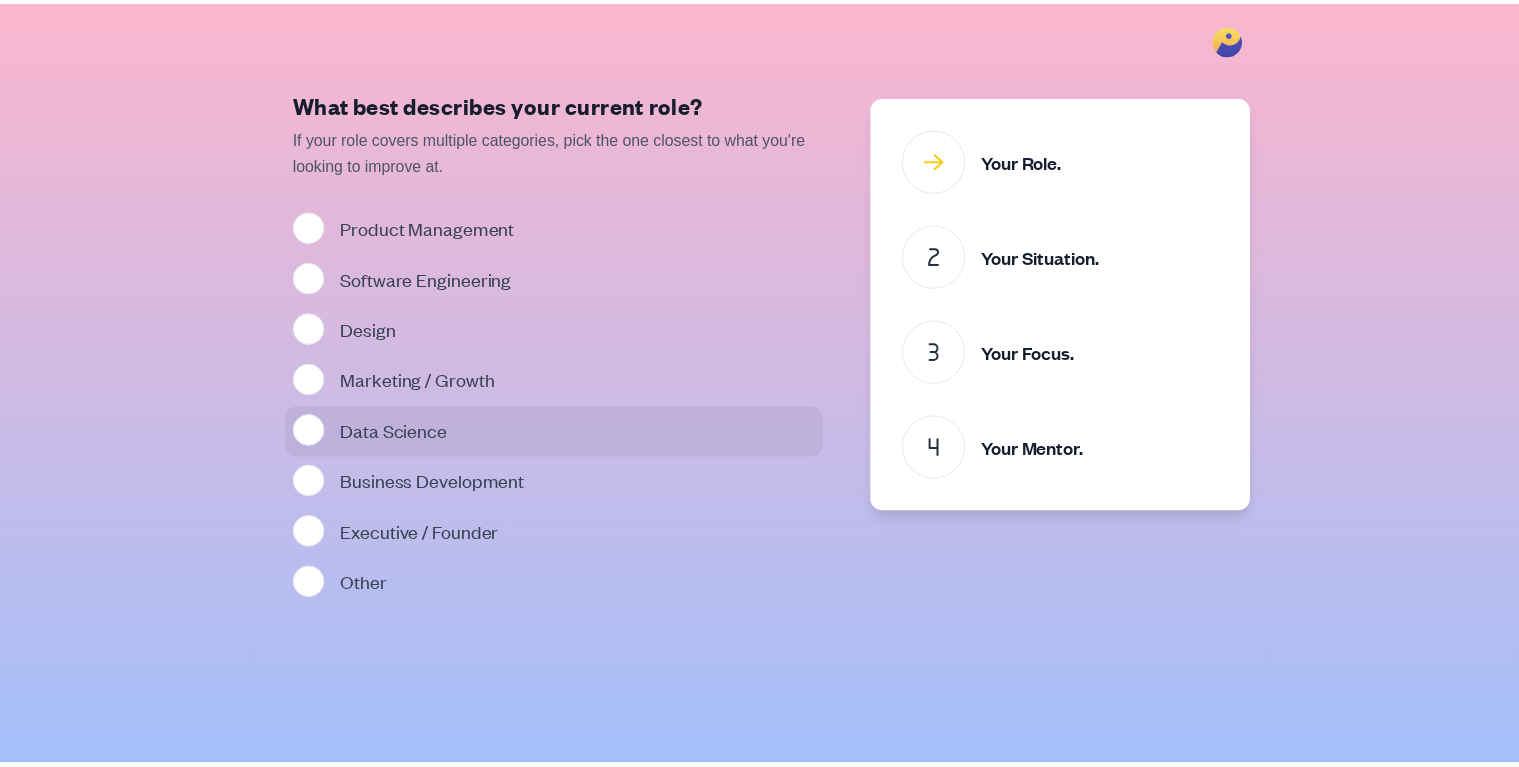 scroll, scrollTop: 0, scrollLeft: 0, axis: both 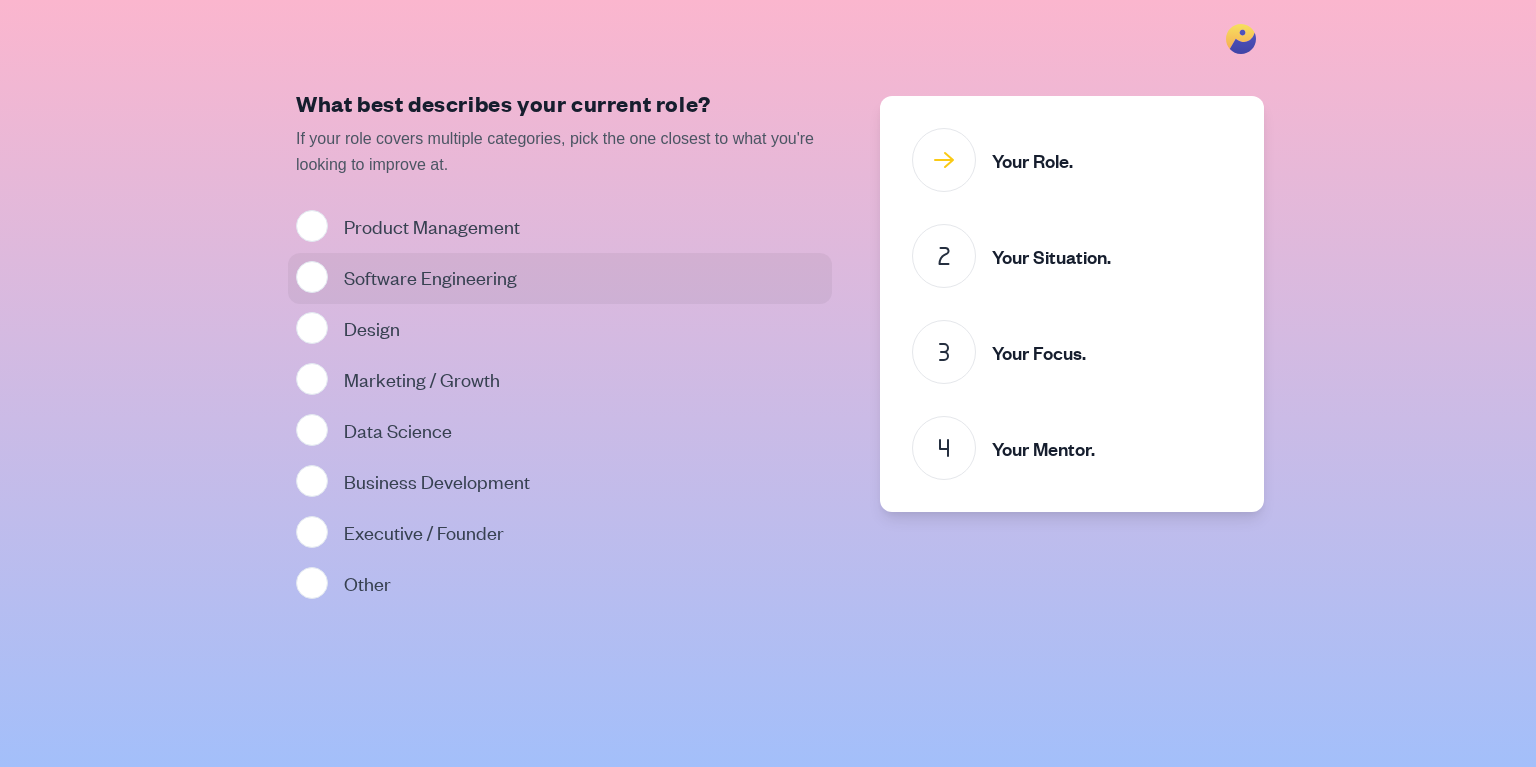 click on "Software Engineering" at bounding box center [430, 276] 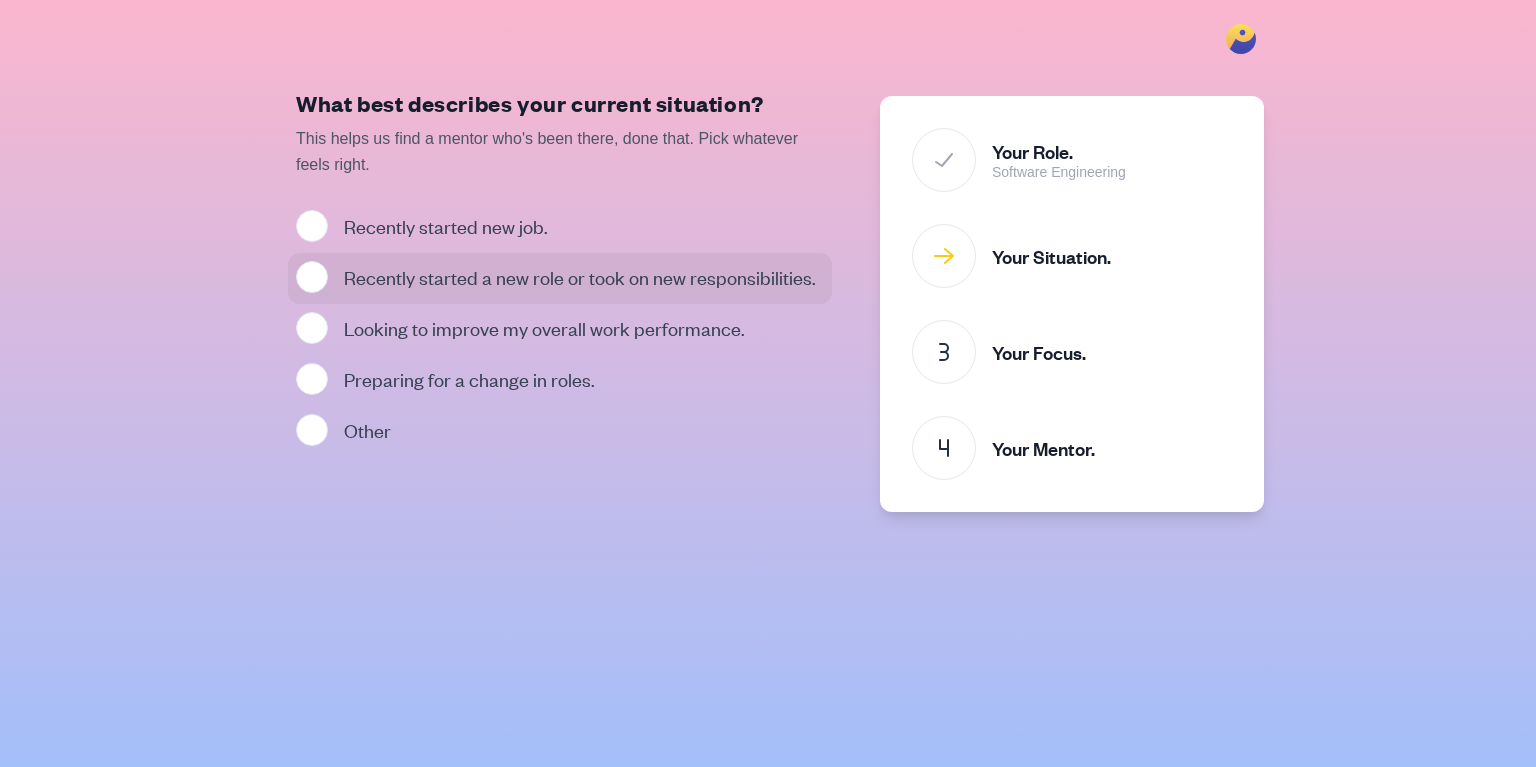 click on "Recently started a new role or took on new responsibilities." at bounding box center (580, 276) 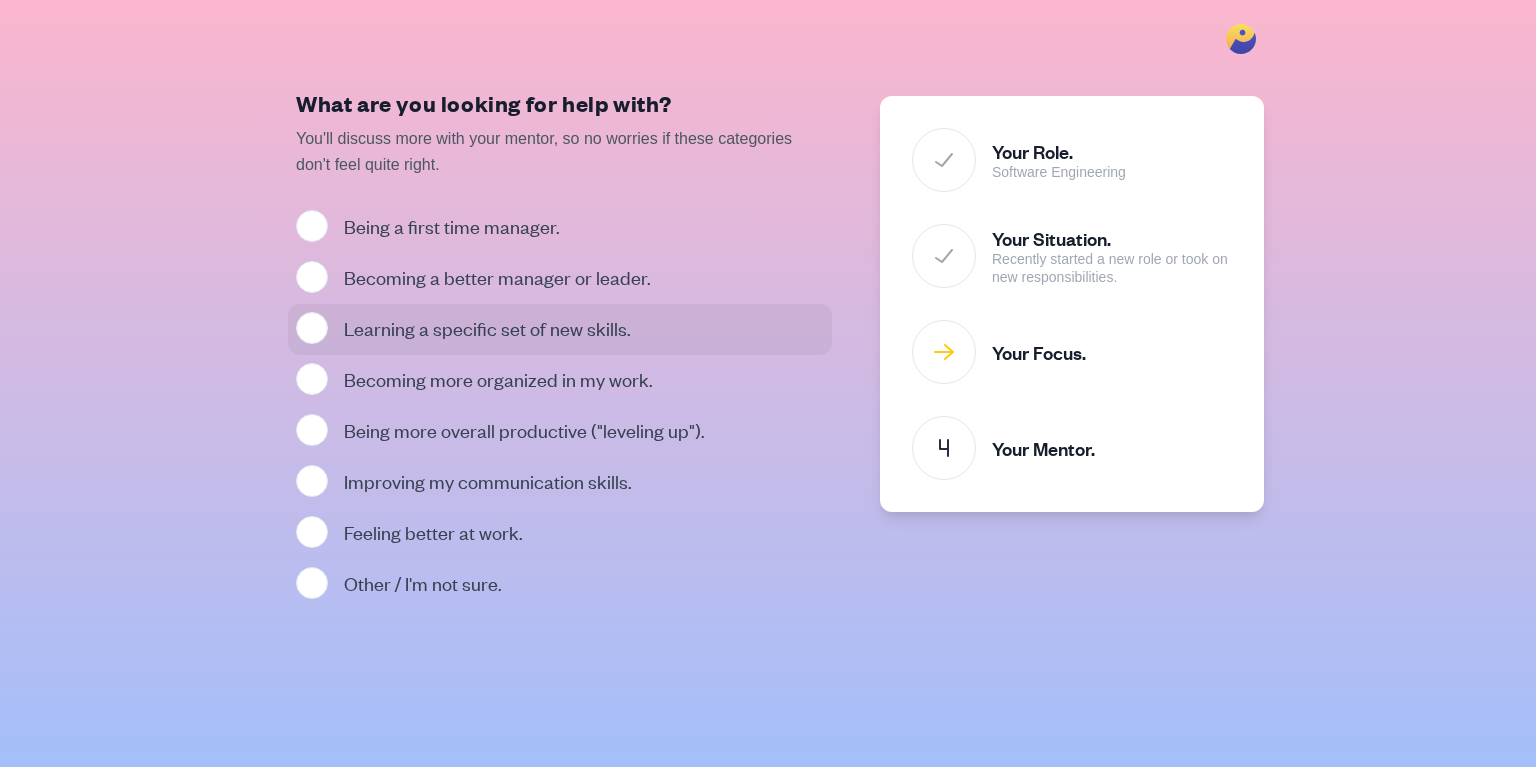 click on "Learning a specific set of new skills." at bounding box center (487, 327) 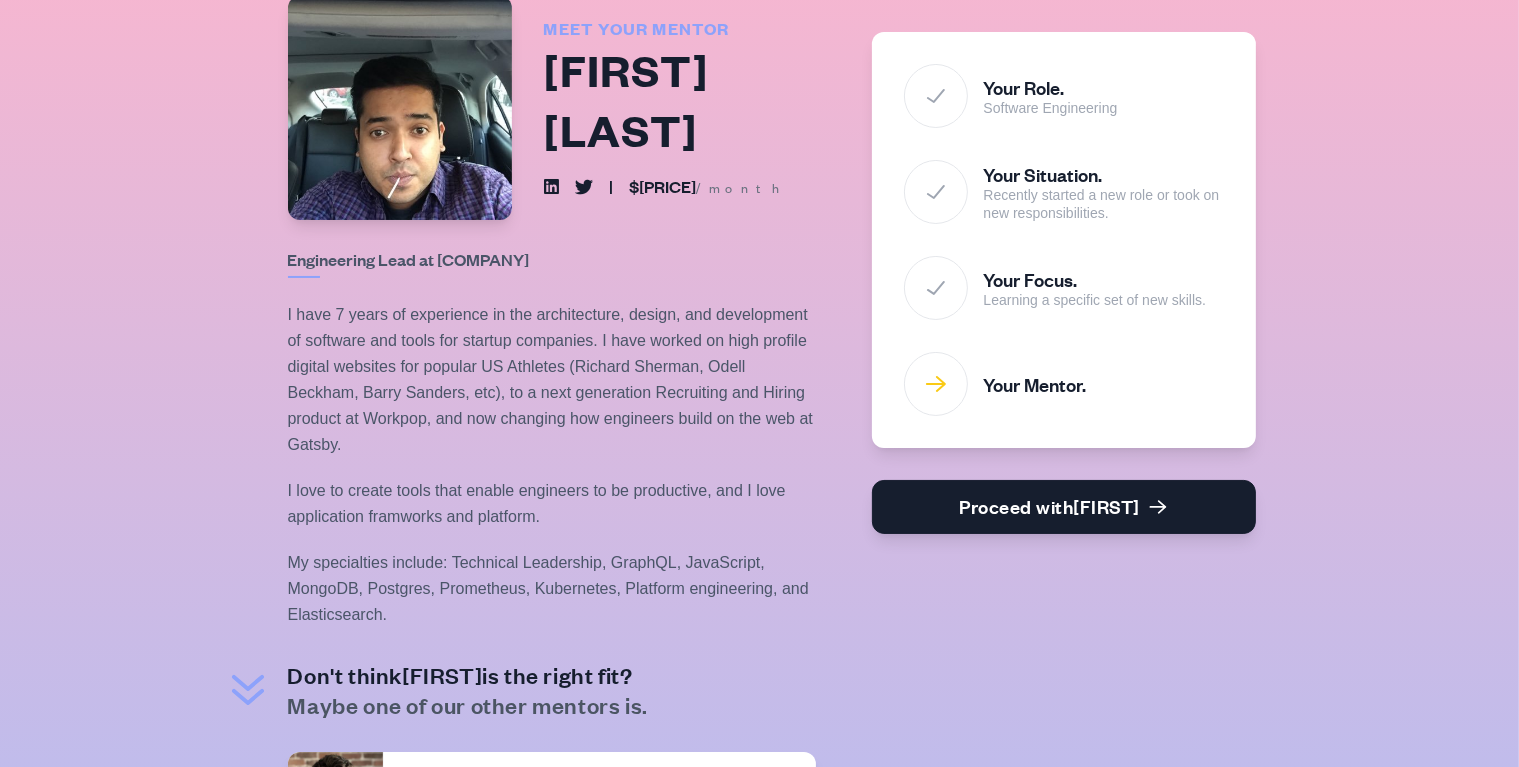 scroll, scrollTop: 0, scrollLeft: 0, axis: both 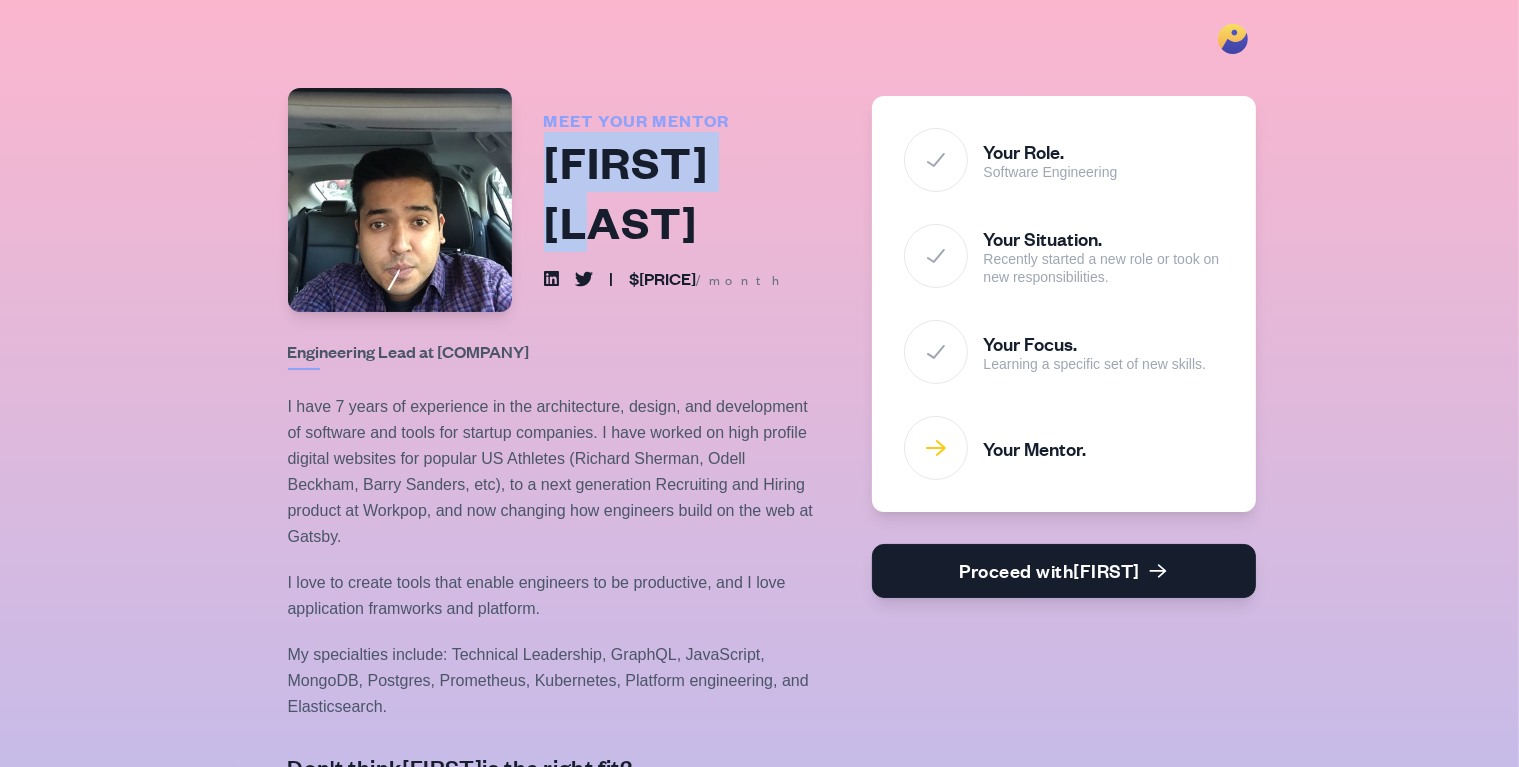 drag, startPoint x: 540, startPoint y: 199, endPoint x: 791, endPoint y: 203, distance: 251.03188 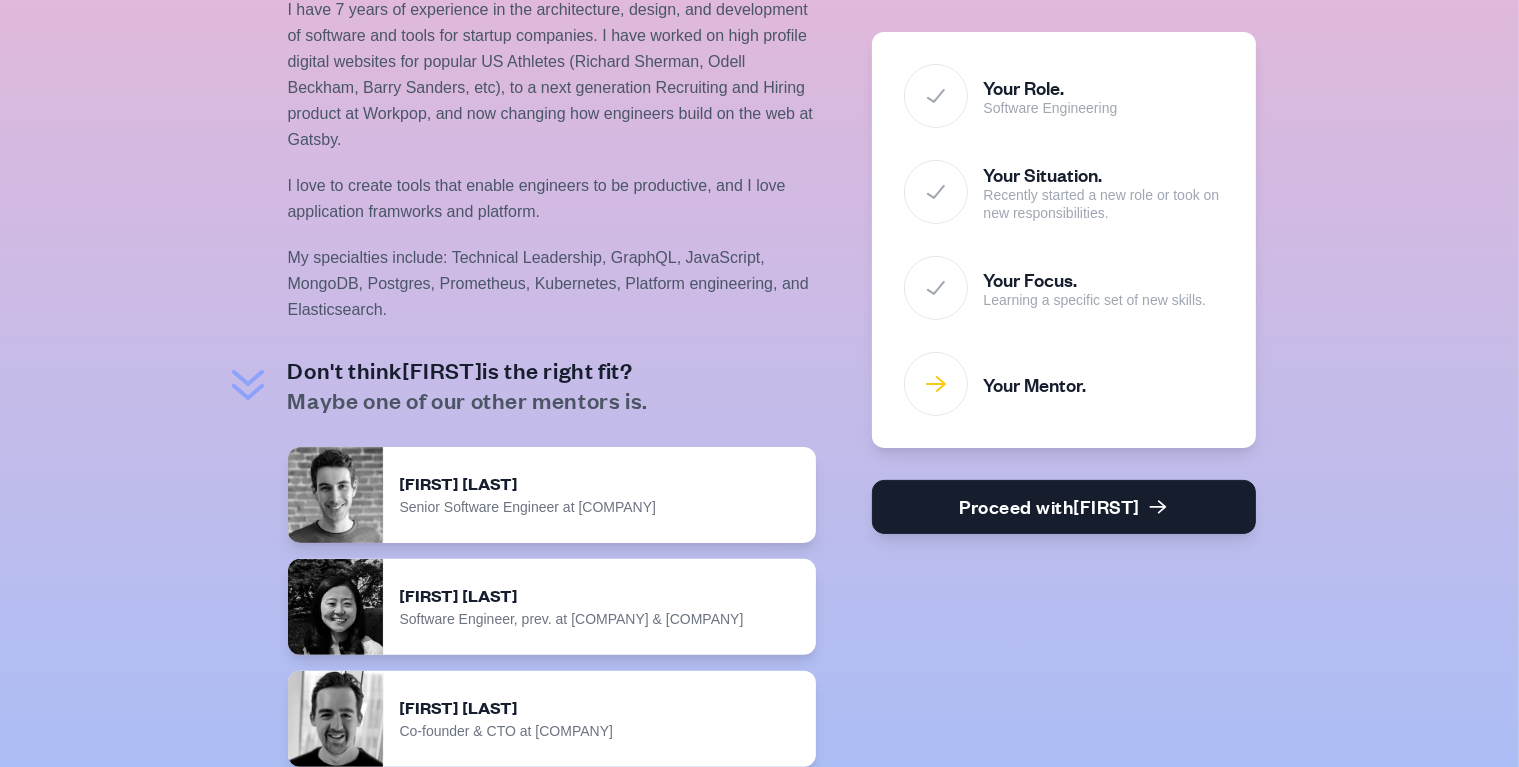 scroll, scrollTop: 400, scrollLeft: 0, axis: vertical 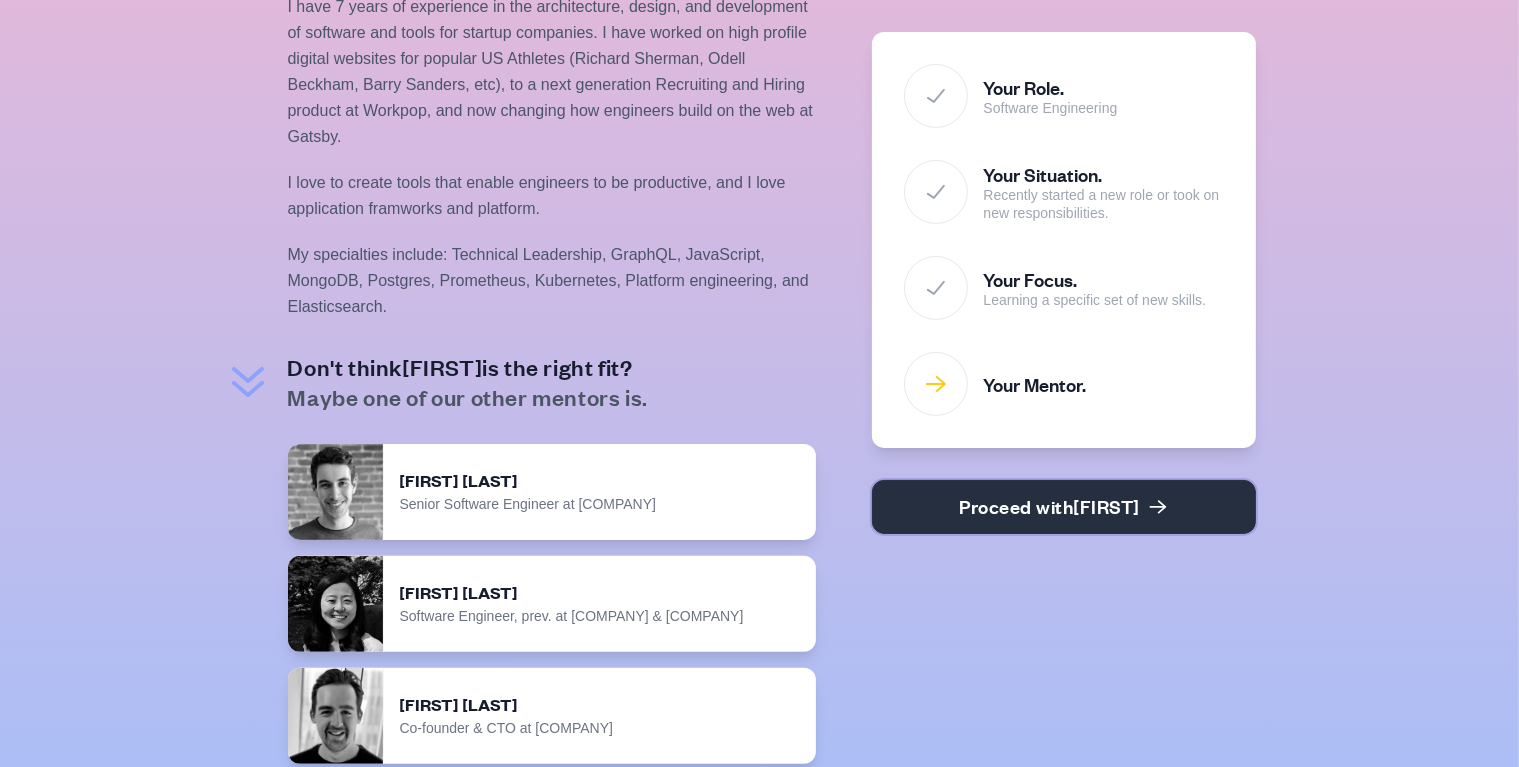 click on "Proceed with  Abhi" at bounding box center (1064, 507) 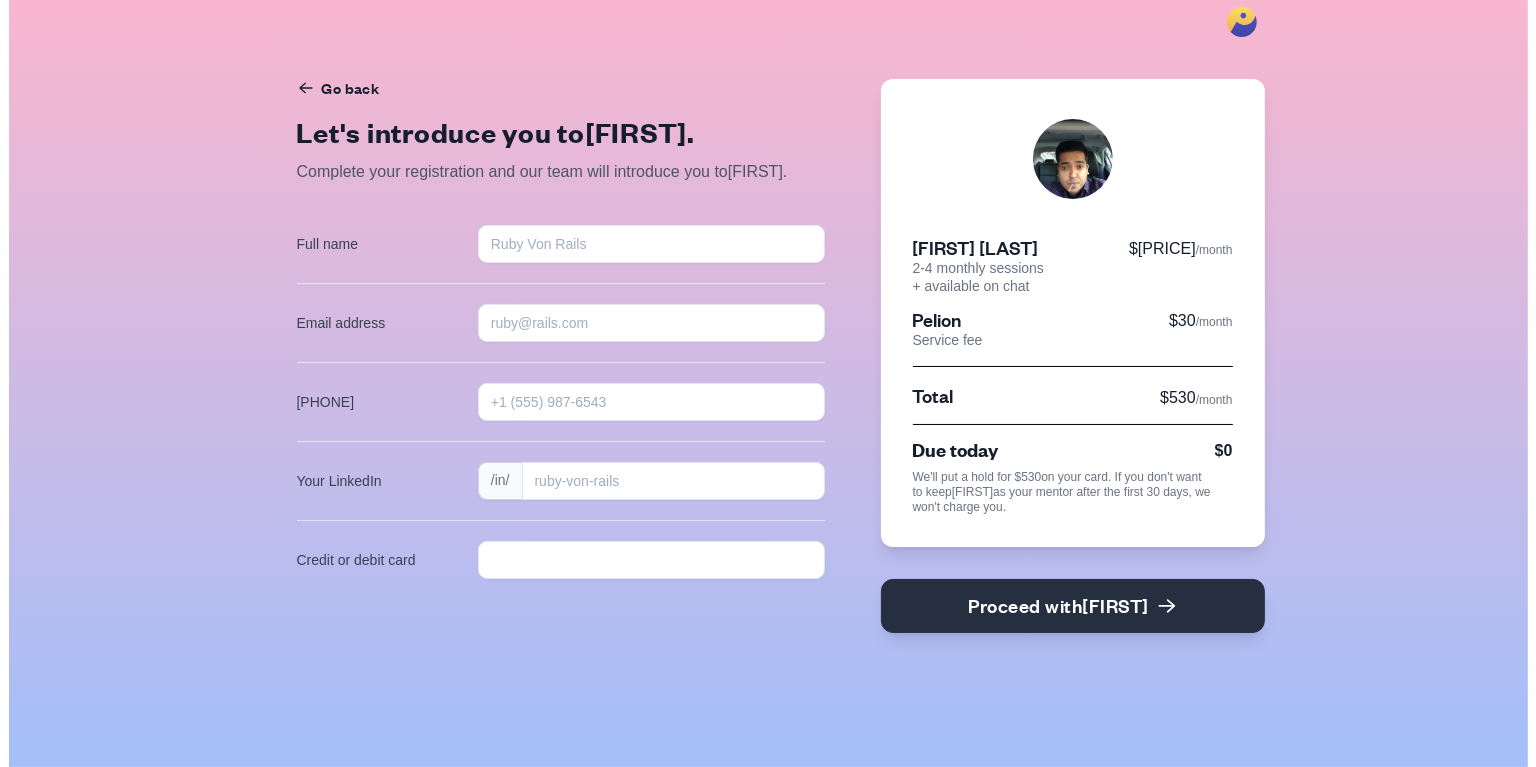 scroll, scrollTop: 0, scrollLeft: 0, axis: both 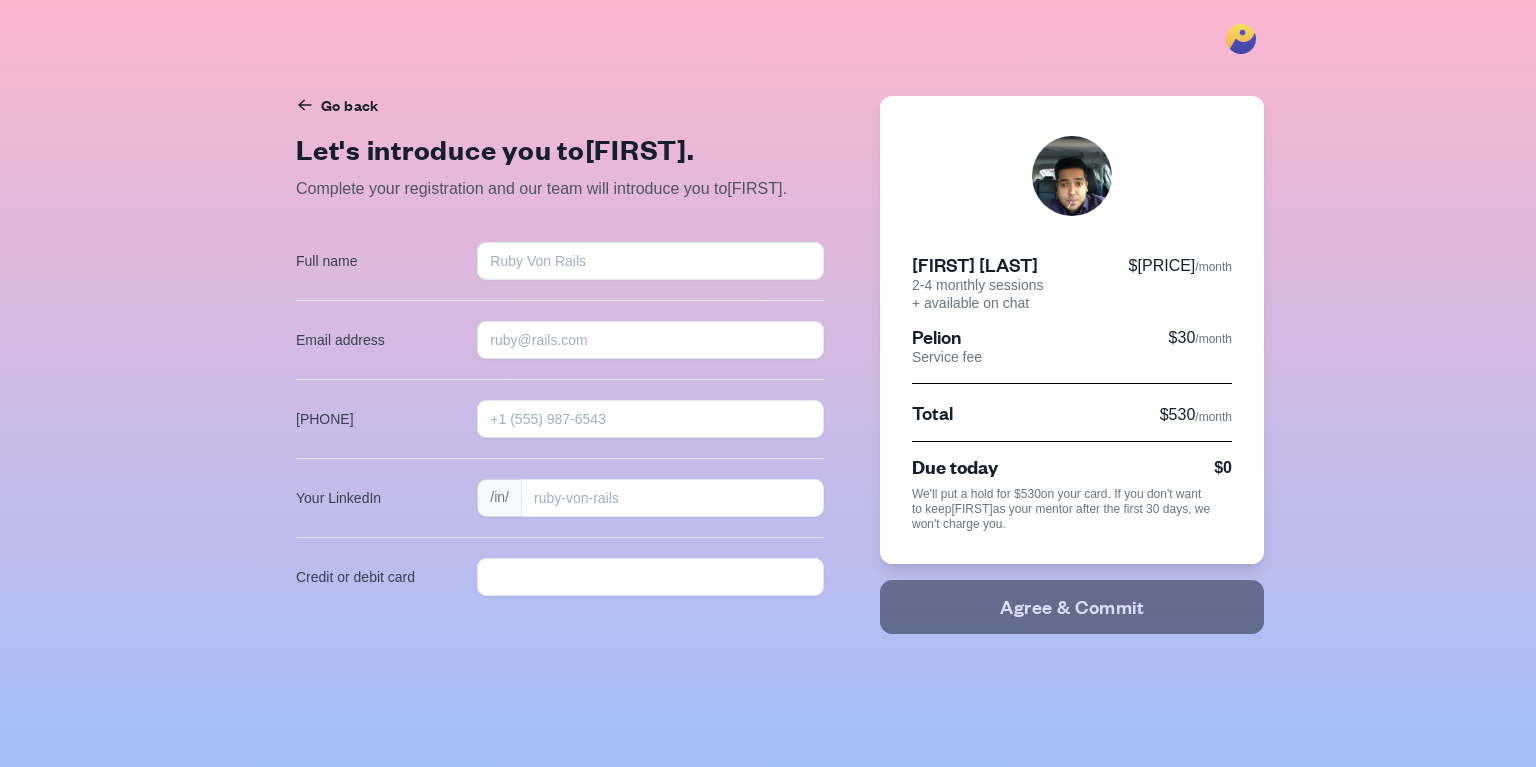 click at bounding box center [1072, 176] 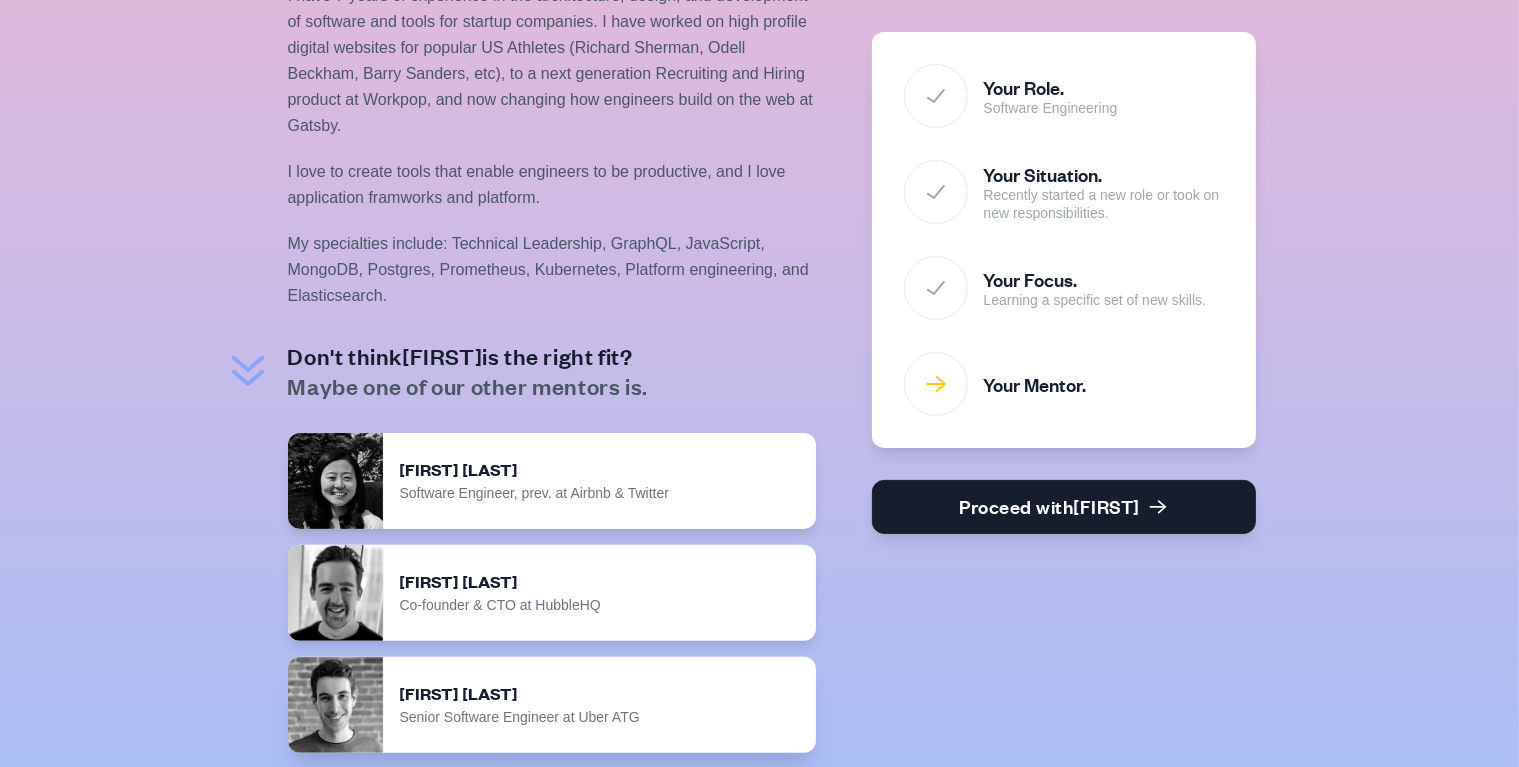 scroll, scrollTop: 499, scrollLeft: 0, axis: vertical 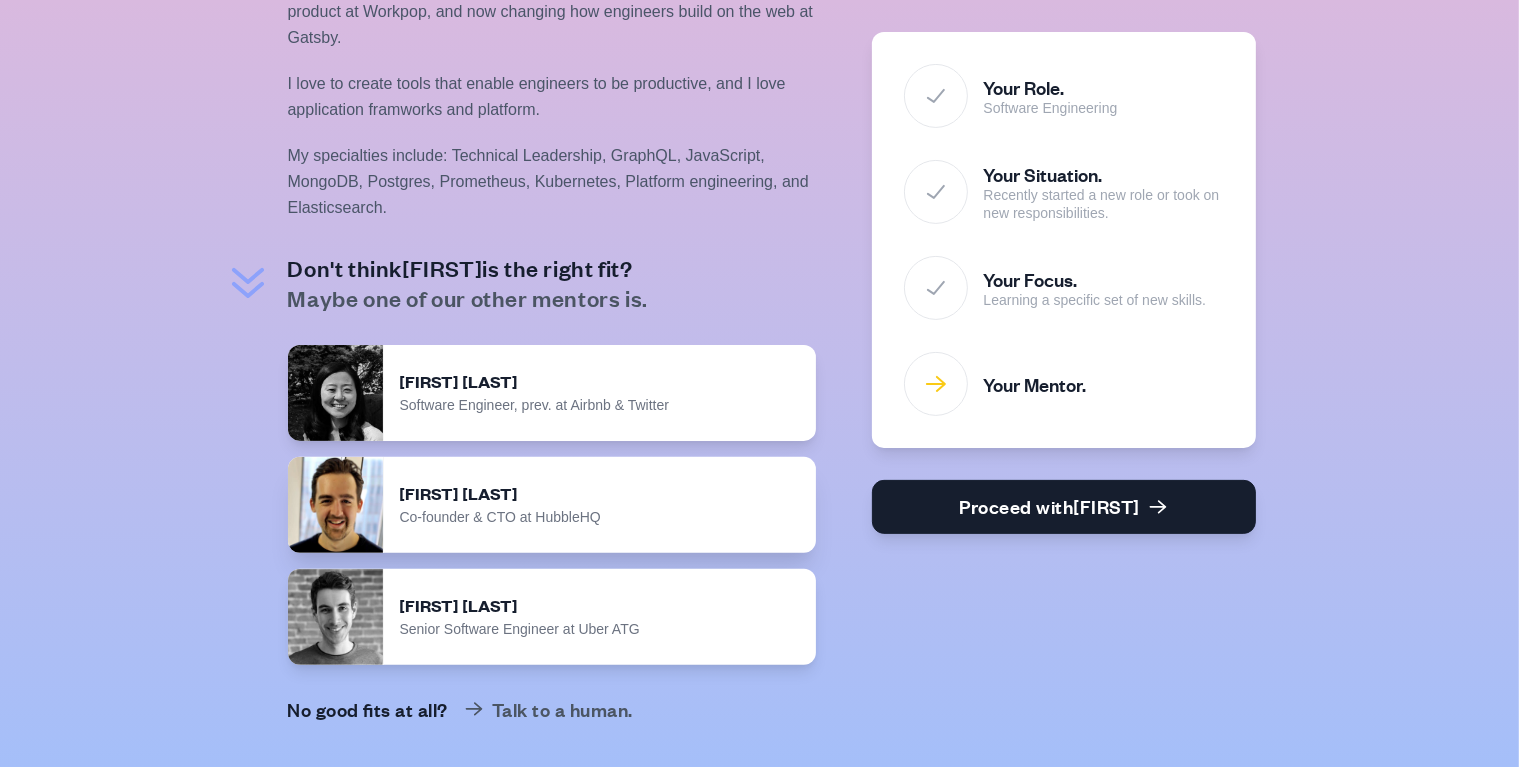click on "Tom Watson" at bounding box center [600, 382] 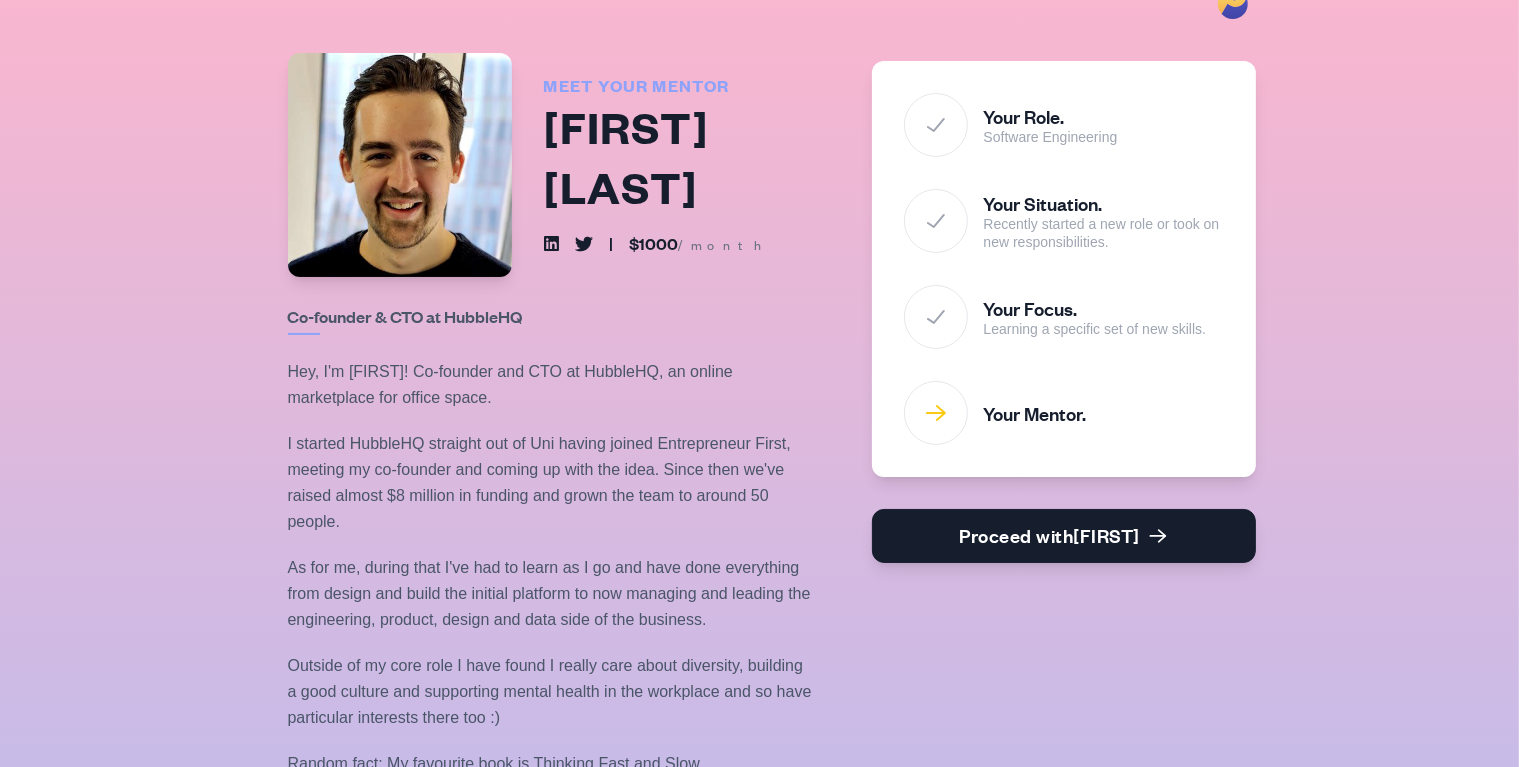 scroll, scrollTop: 0, scrollLeft: 0, axis: both 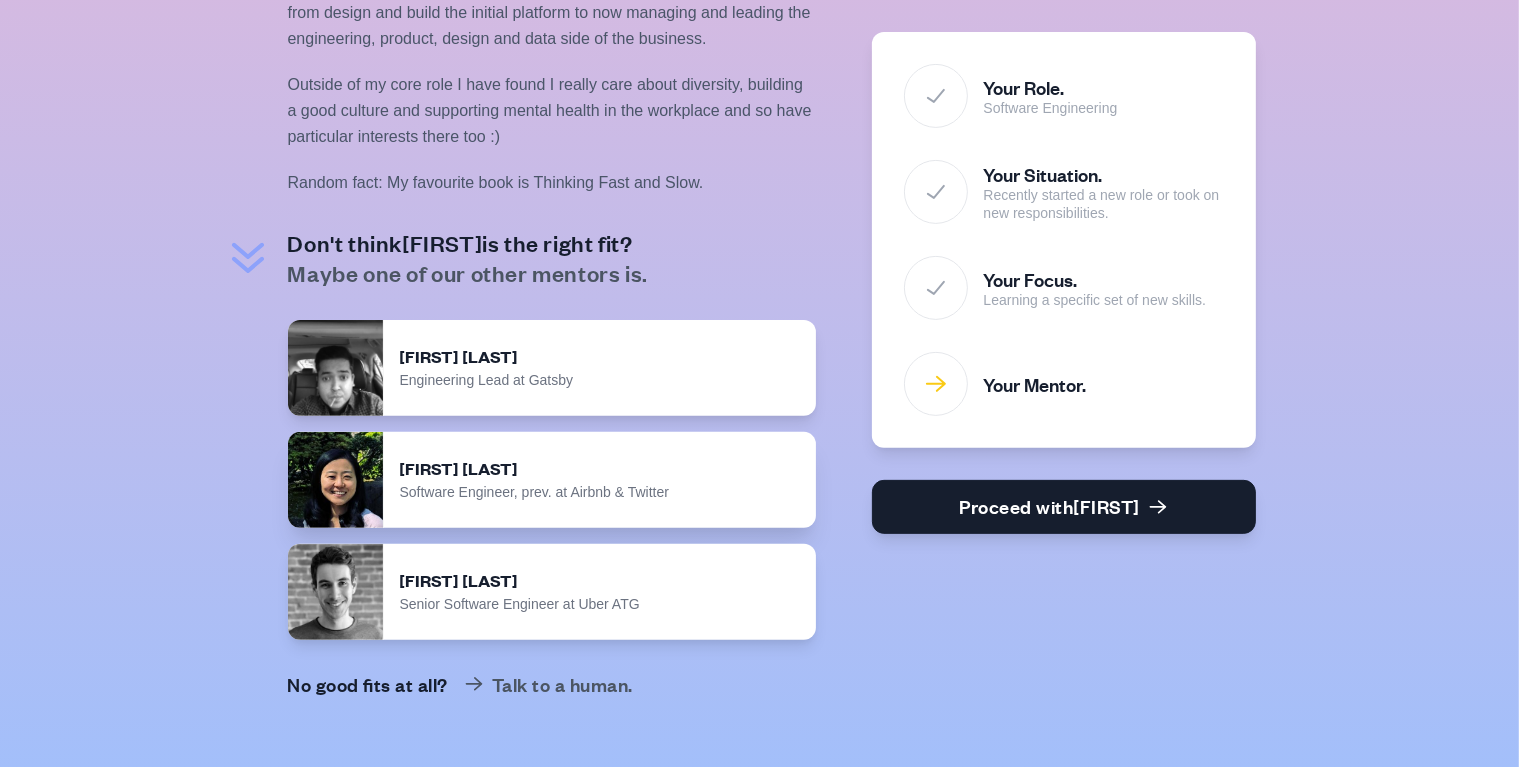 click on "Software Engineer, prev. at [COMPANY] & [COMPANY]" at bounding box center (600, 381) 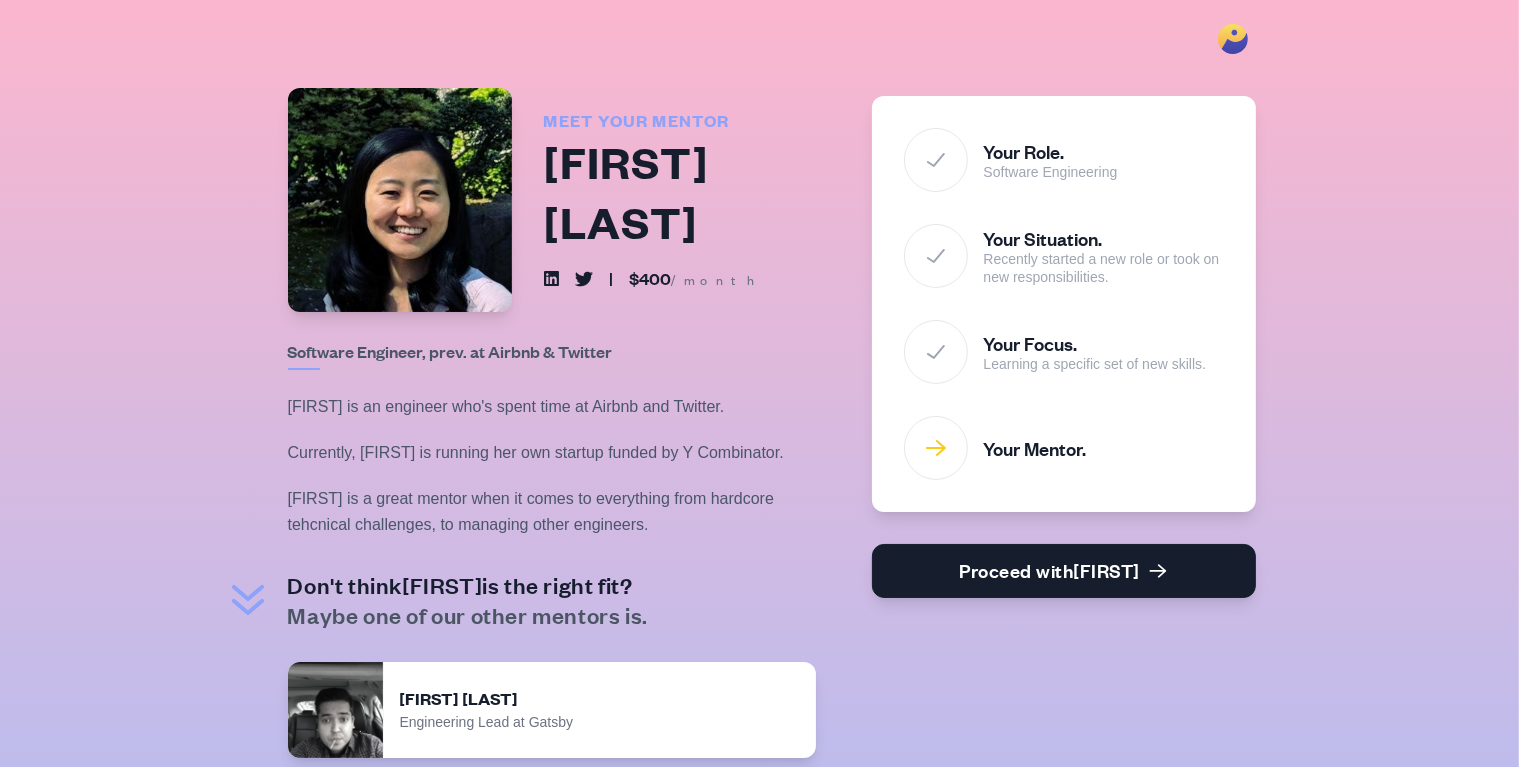 scroll, scrollTop: 0, scrollLeft: 0, axis: both 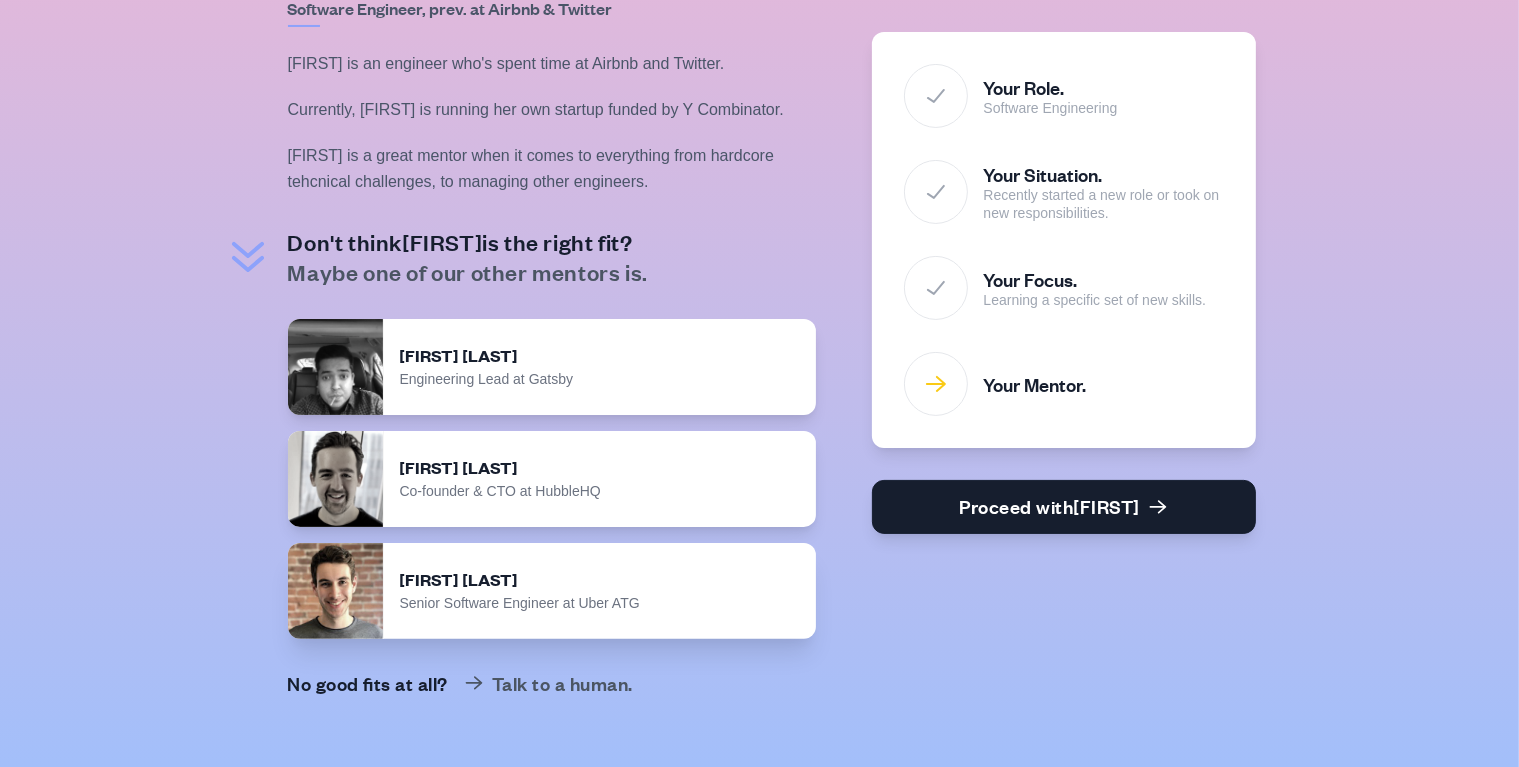 click on "Senior Software Engineer at [COMPANY]" at bounding box center (600, 380) 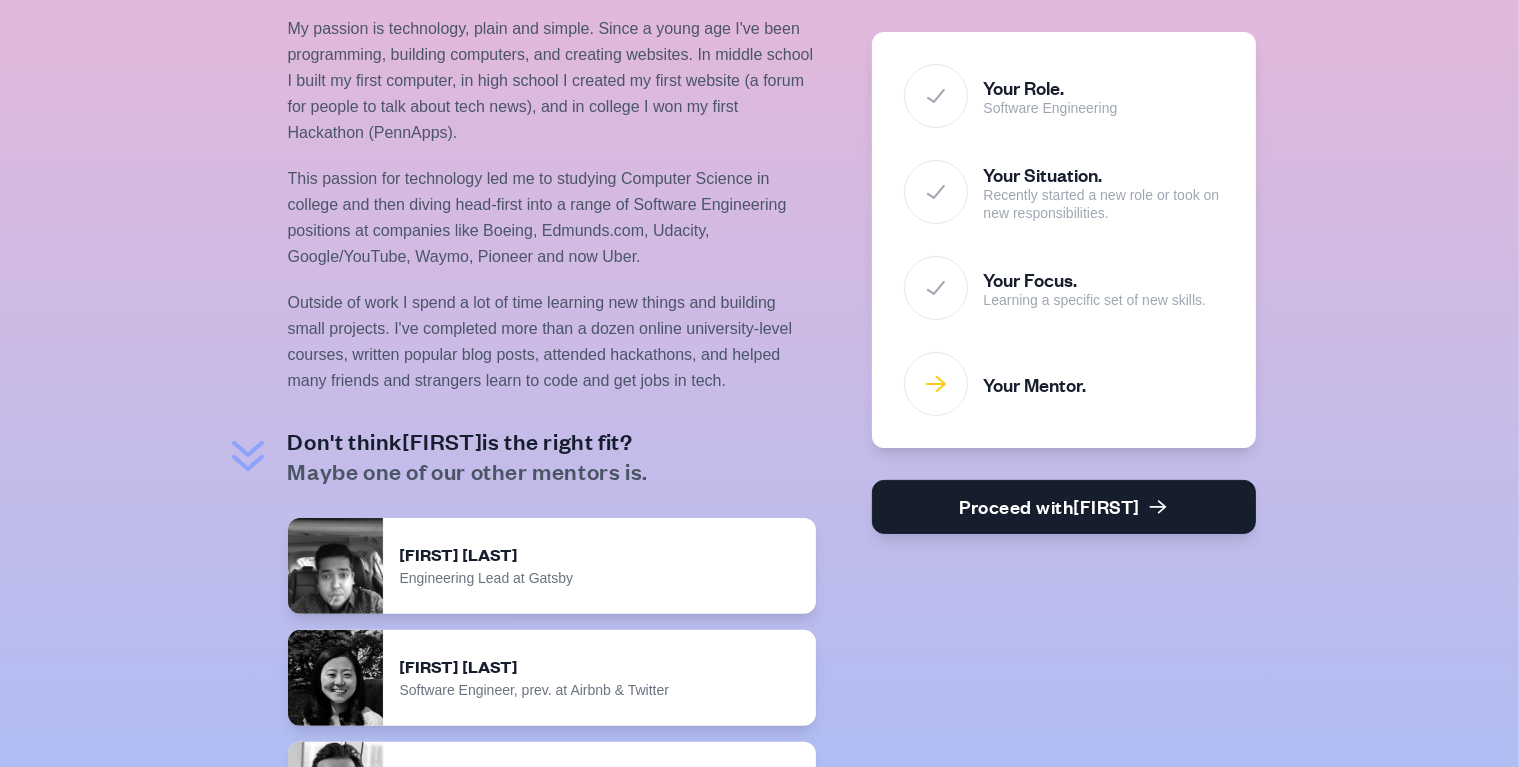 scroll, scrollTop: 576, scrollLeft: 0, axis: vertical 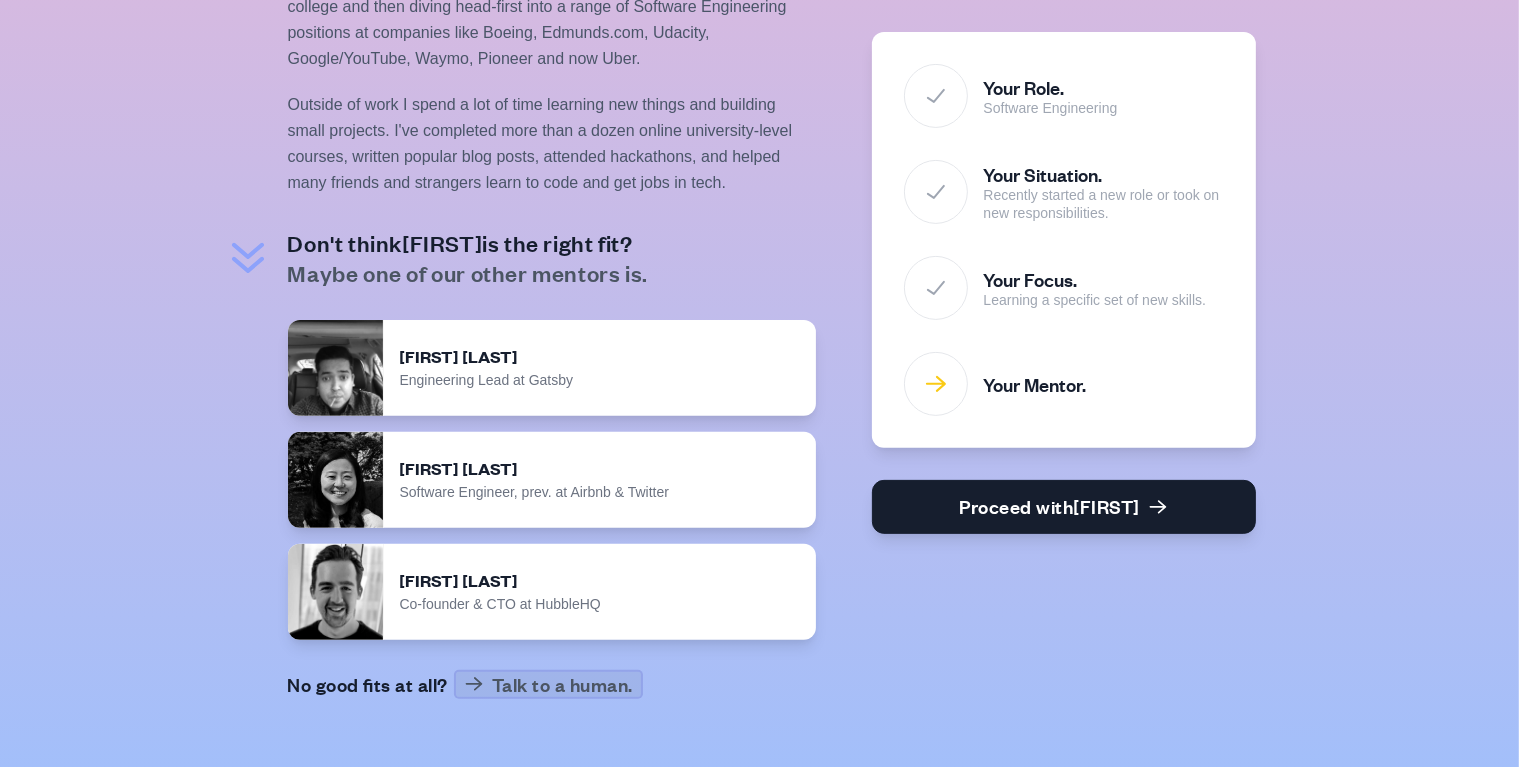click on "Talk to a human." at bounding box center (548, 684) 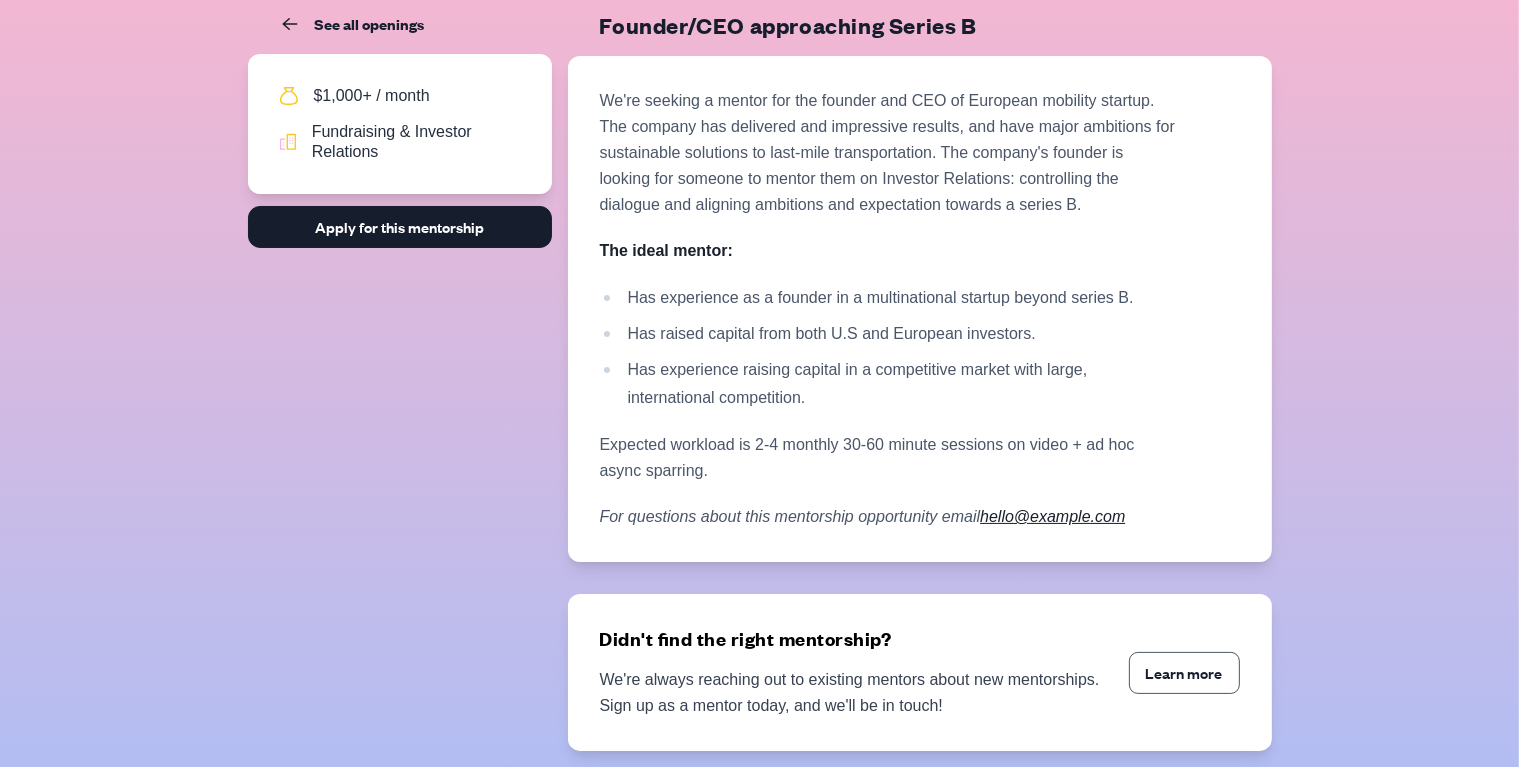 scroll, scrollTop: 0, scrollLeft: 0, axis: both 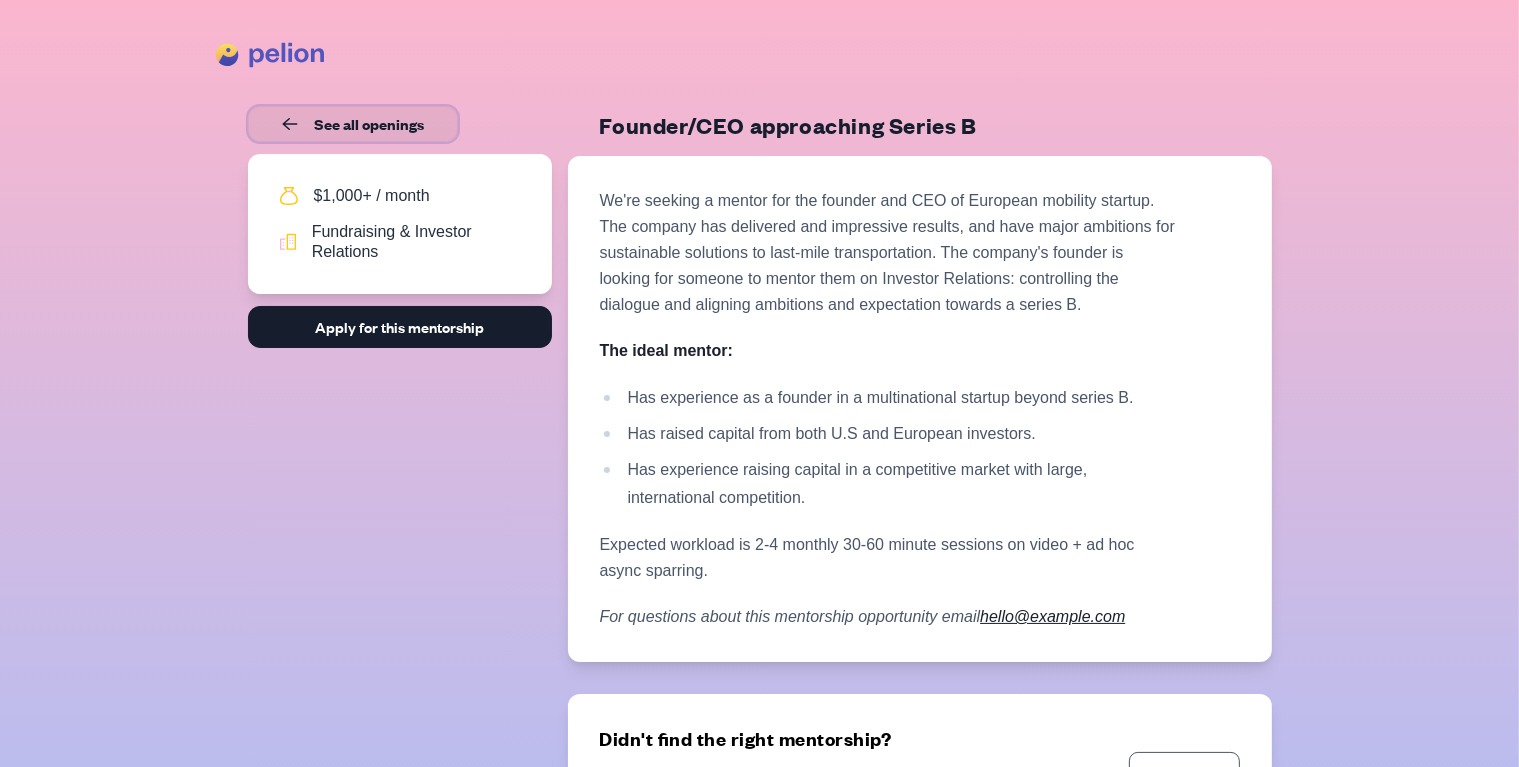 click on "See all openings" at bounding box center [353, 124] 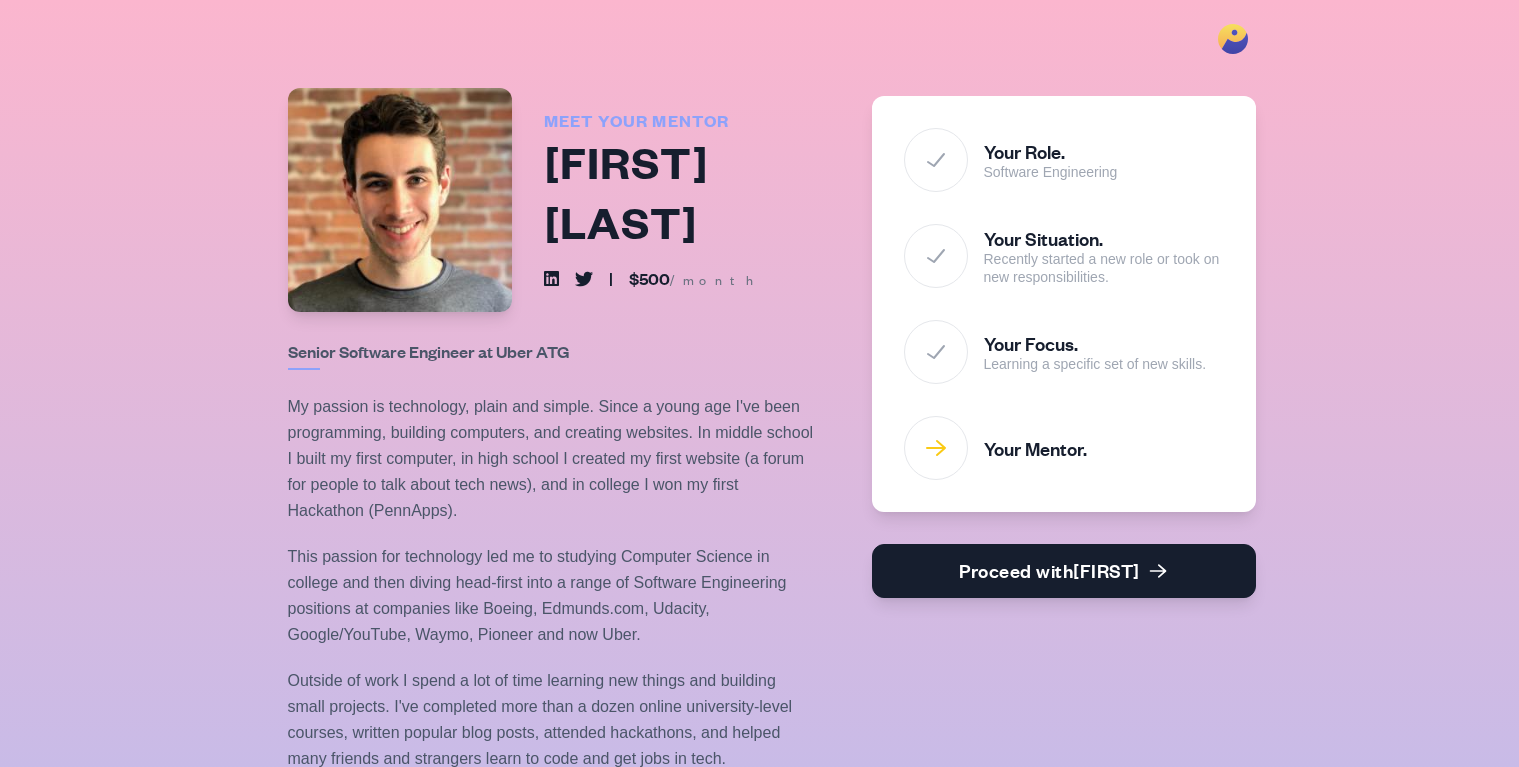 scroll, scrollTop: 576, scrollLeft: 0, axis: vertical 